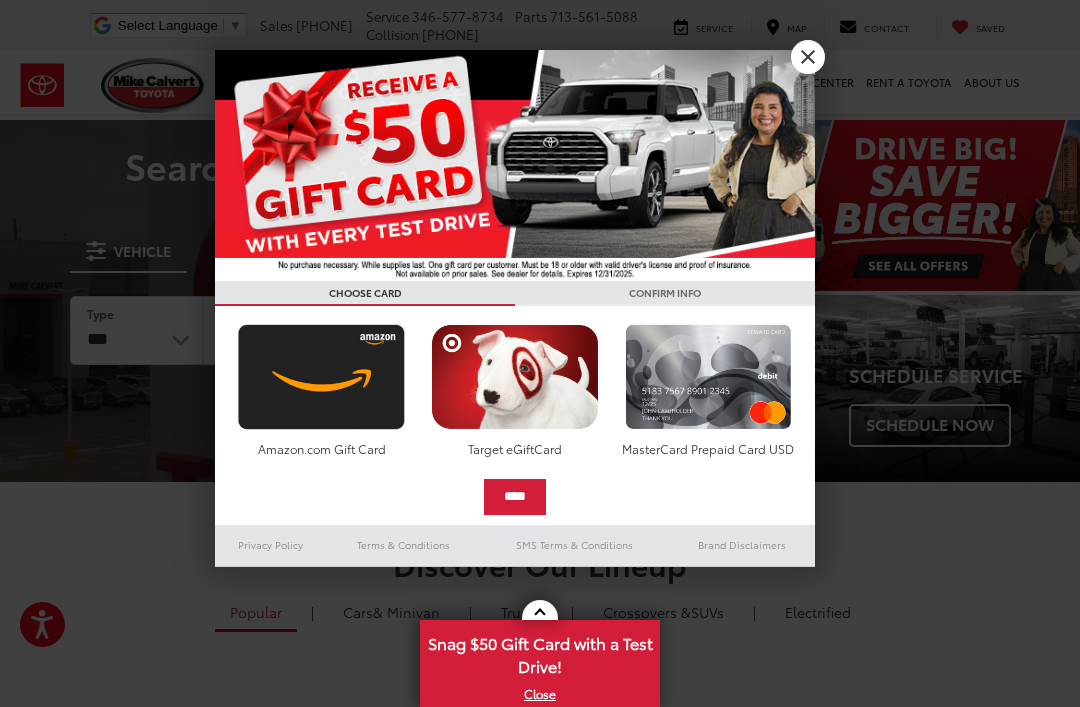 scroll, scrollTop: 0, scrollLeft: 0, axis: both 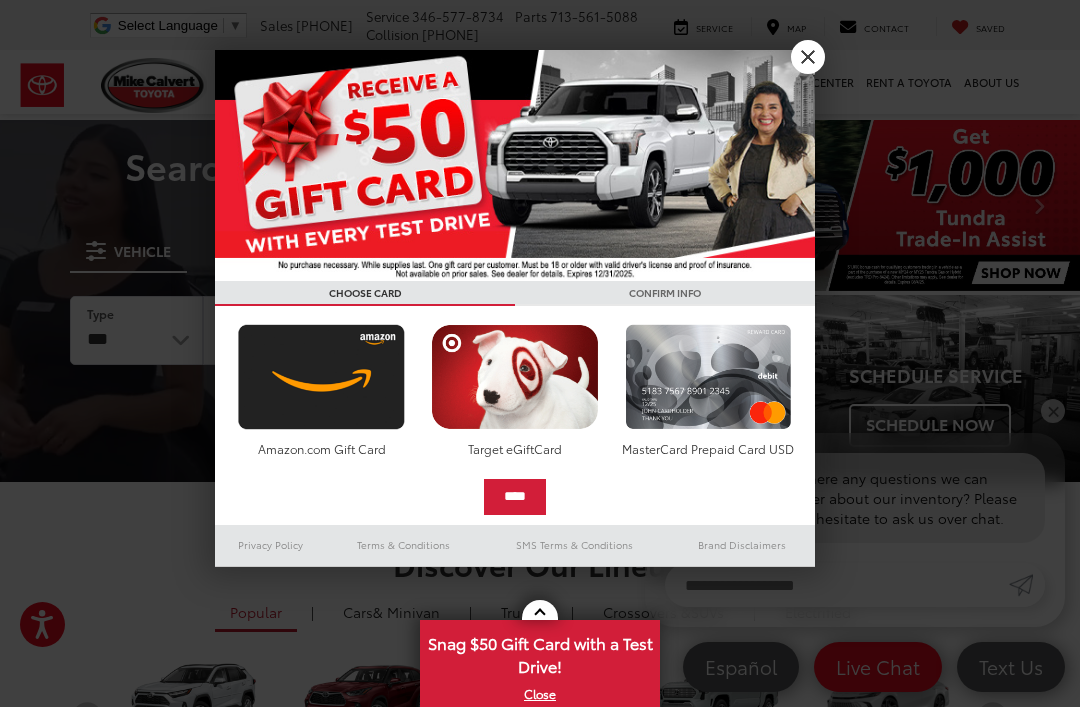 click on "X" at bounding box center (808, 57) 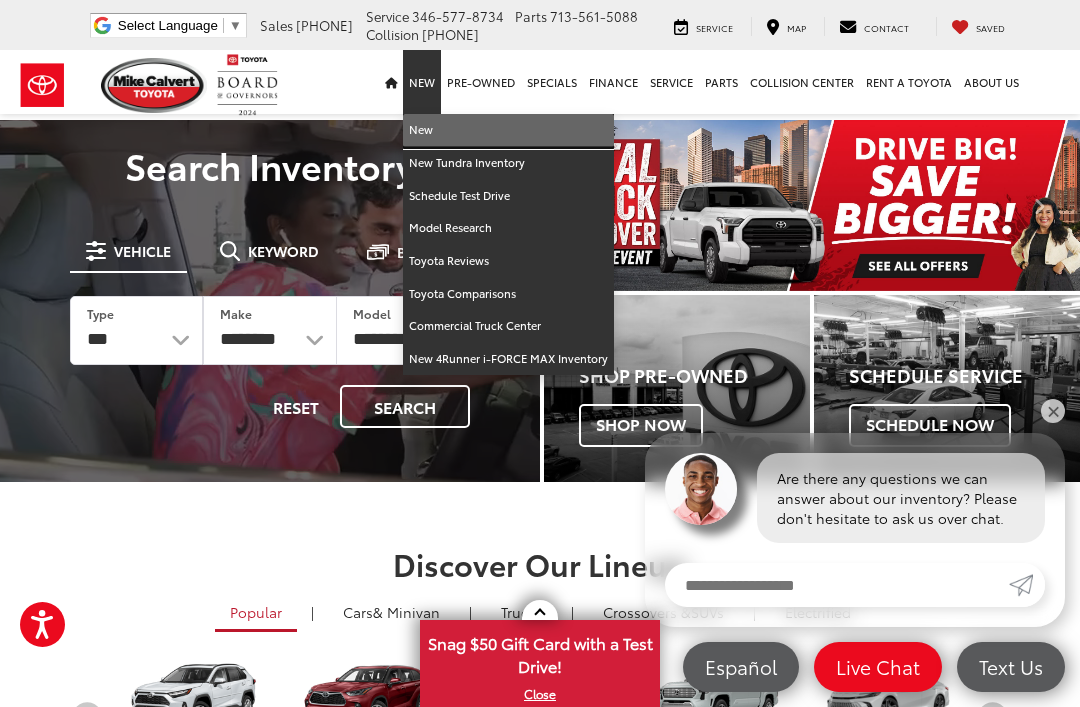 click on "New" at bounding box center (508, 130) 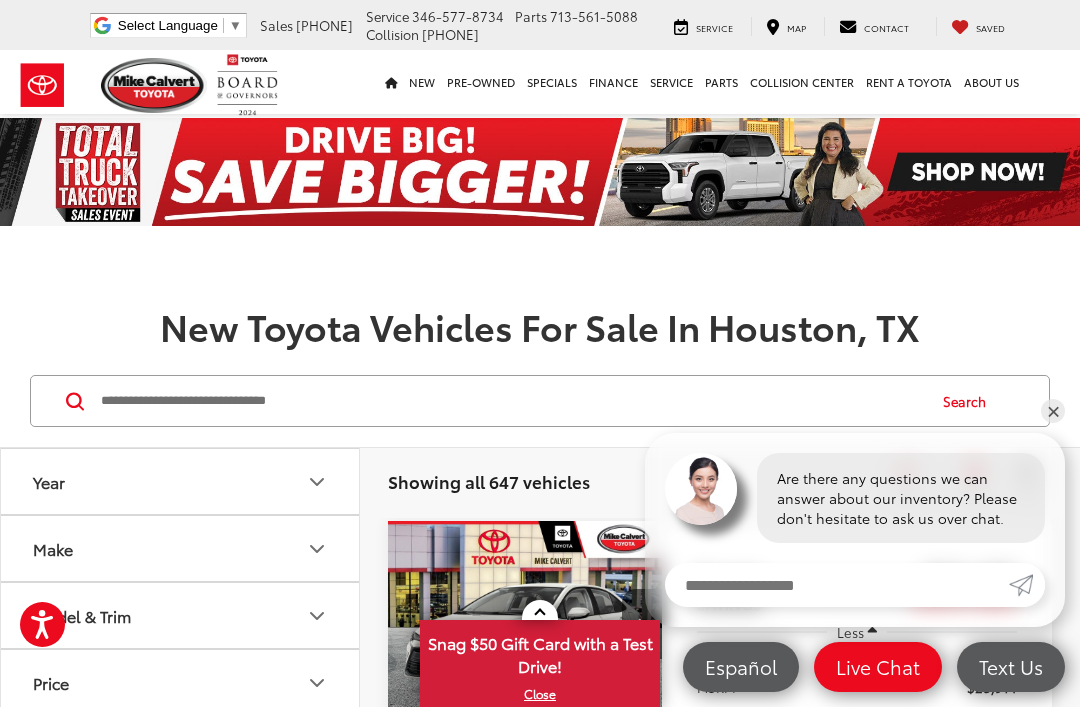 scroll, scrollTop: 93, scrollLeft: 0, axis: vertical 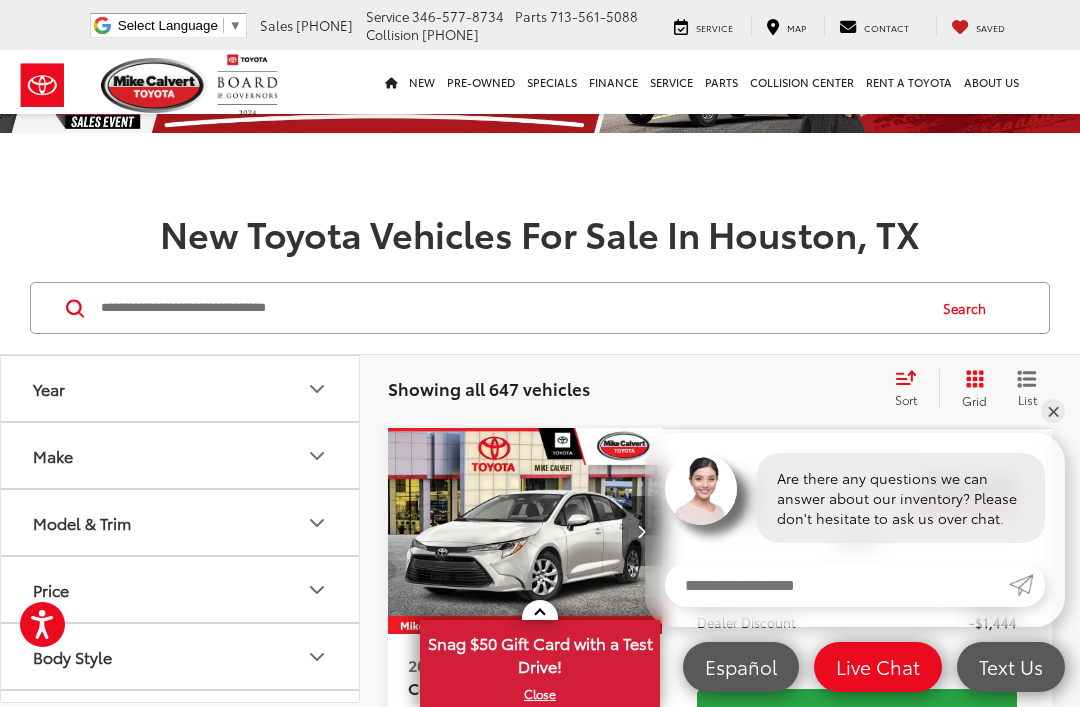 click at bounding box center [317, 523] 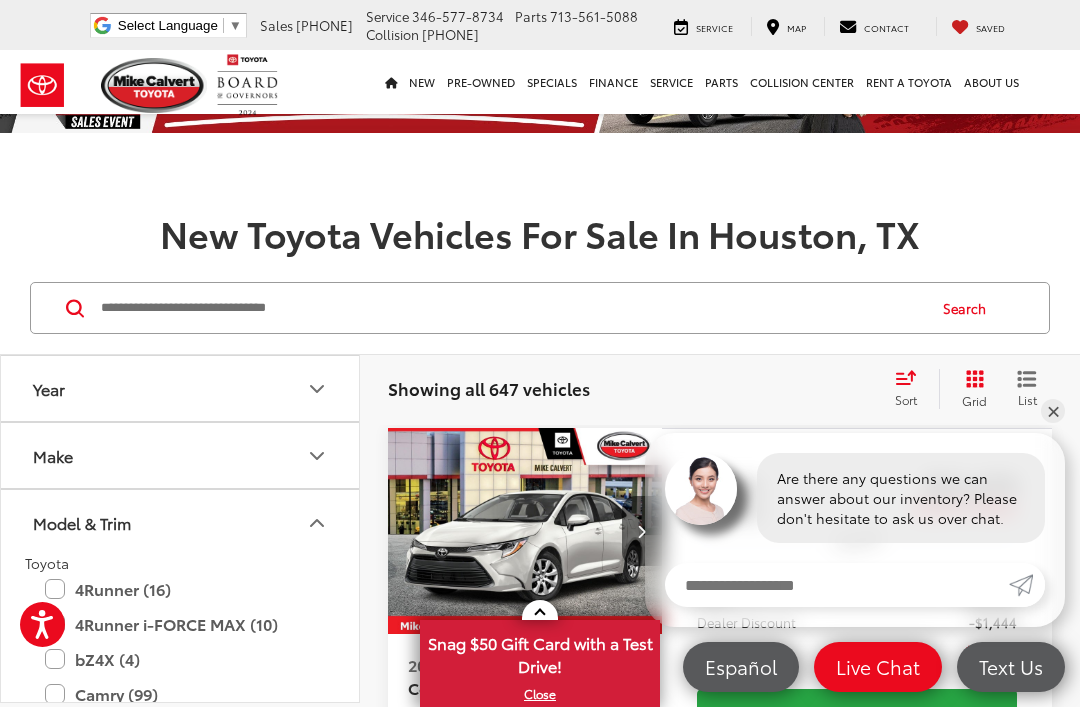 scroll, scrollTop: 93, scrollLeft: 0, axis: vertical 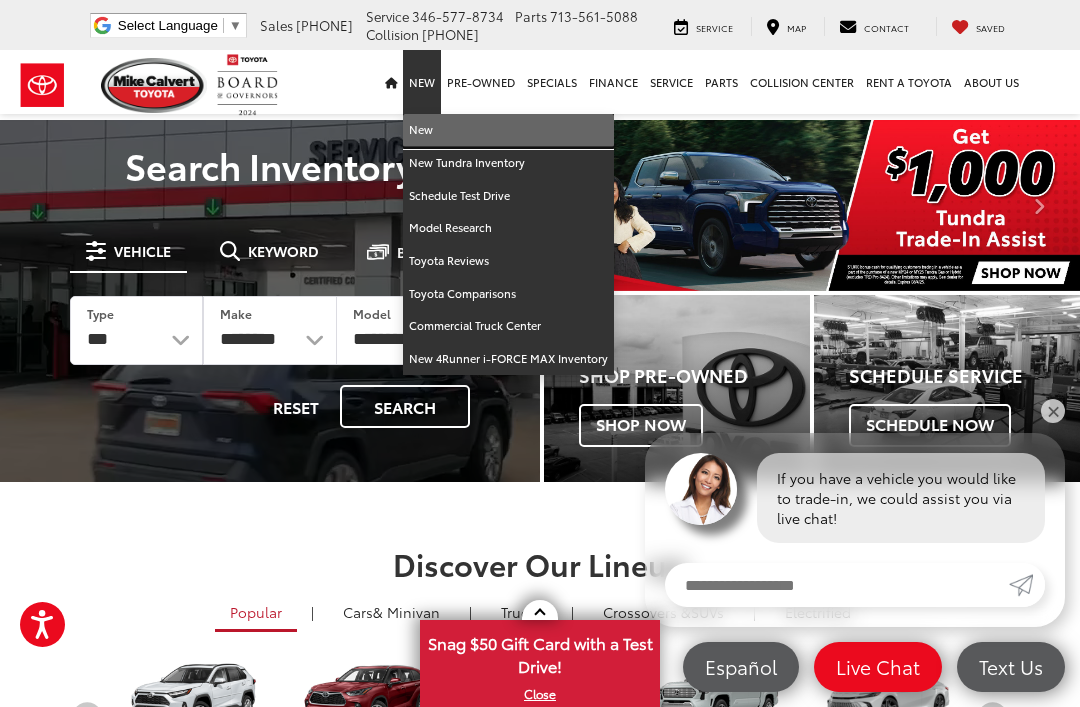 click on "New" at bounding box center [508, 130] 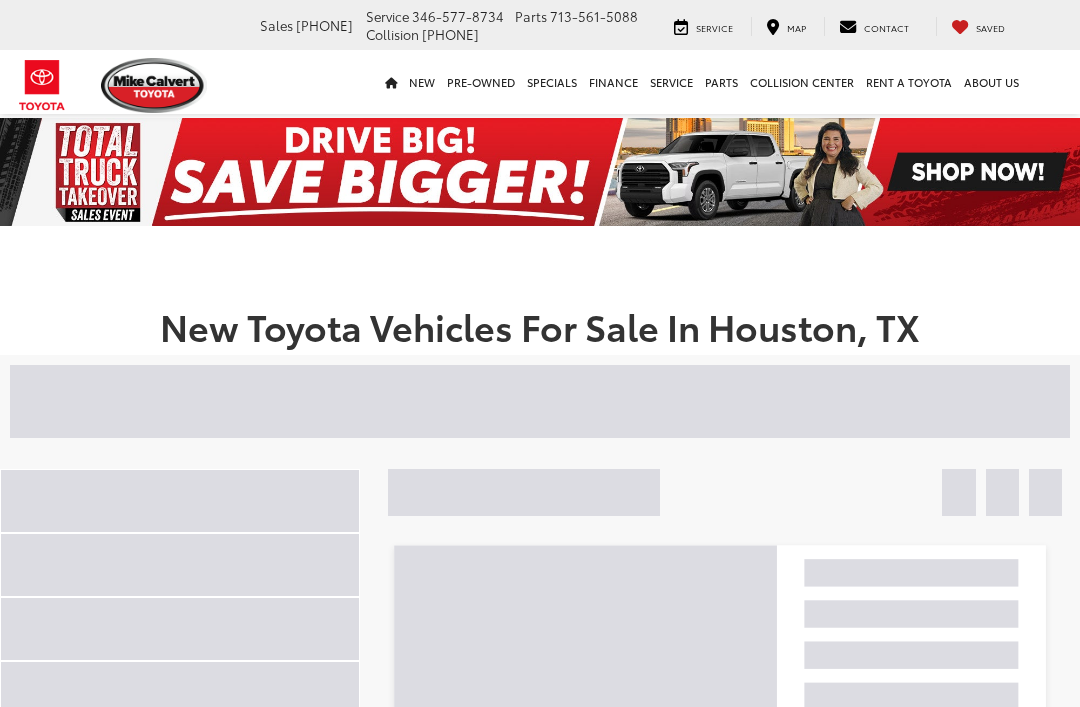 scroll, scrollTop: 0, scrollLeft: 0, axis: both 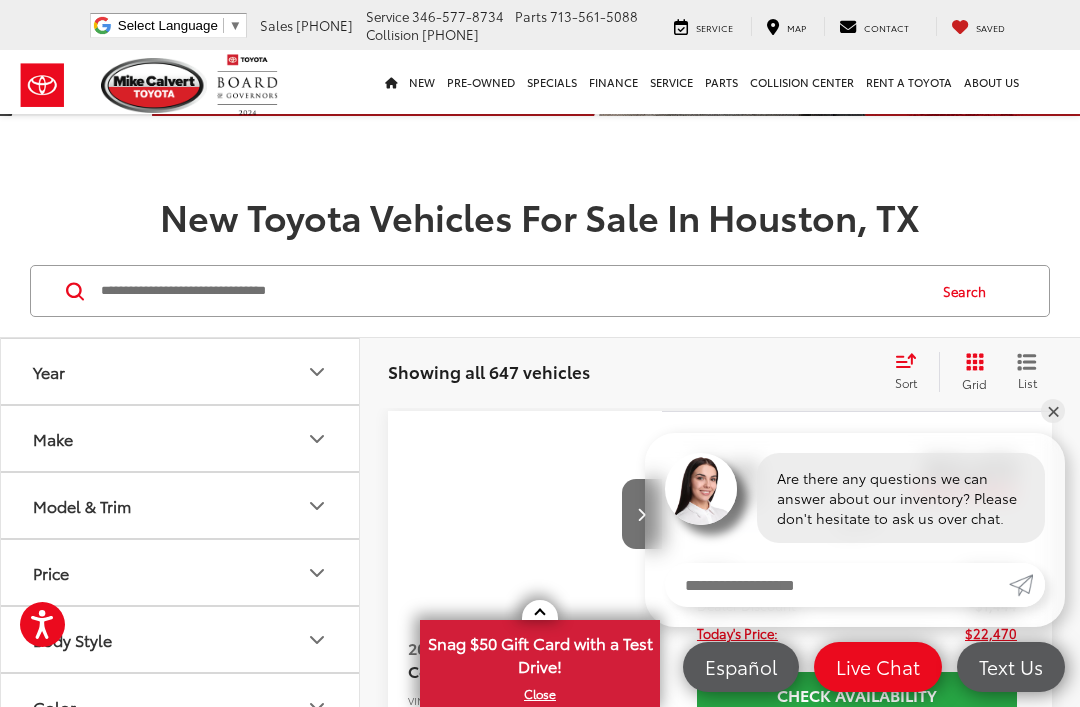 click 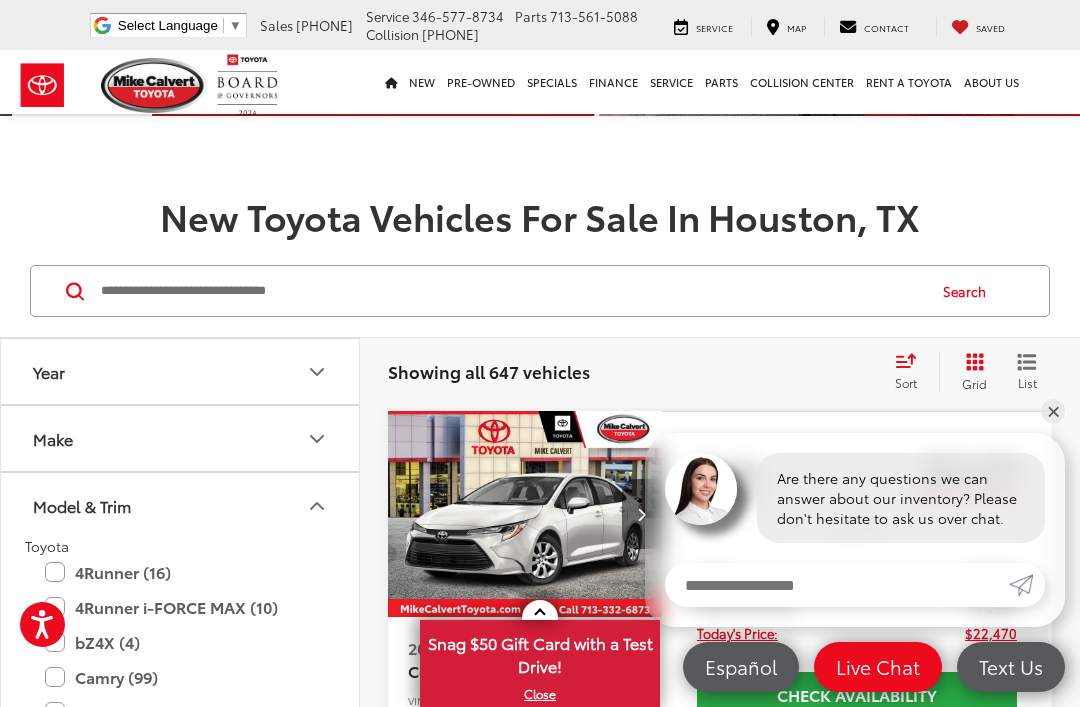 scroll, scrollTop: 0, scrollLeft: 0, axis: both 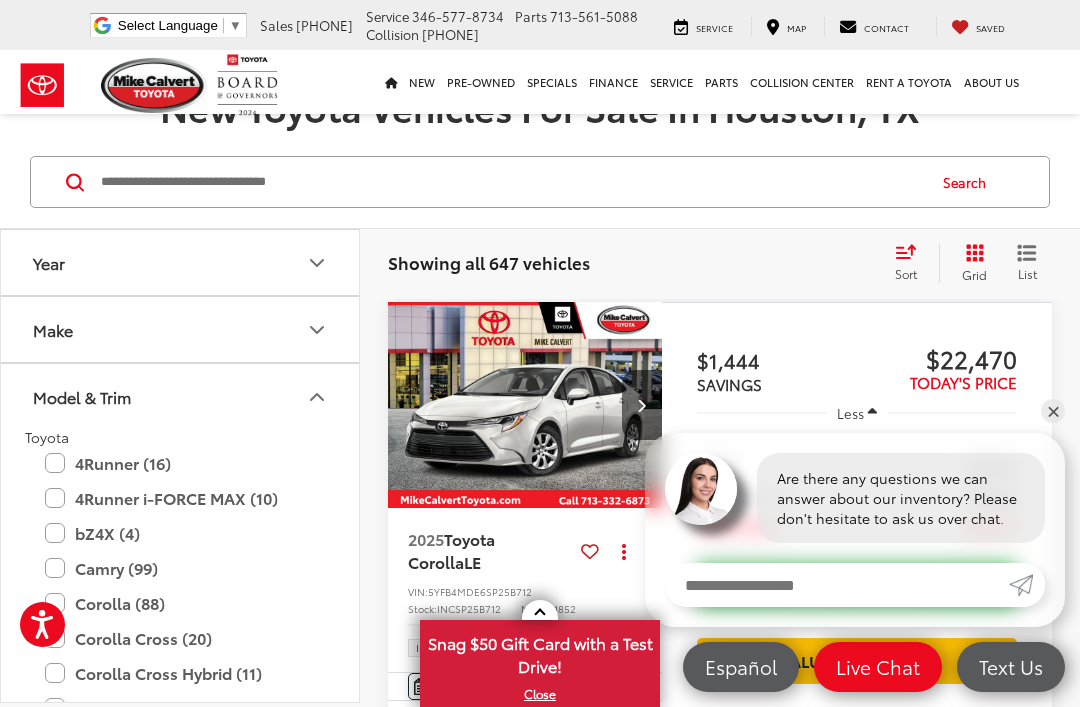 click on "Camry (99)" at bounding box center [180, 568] 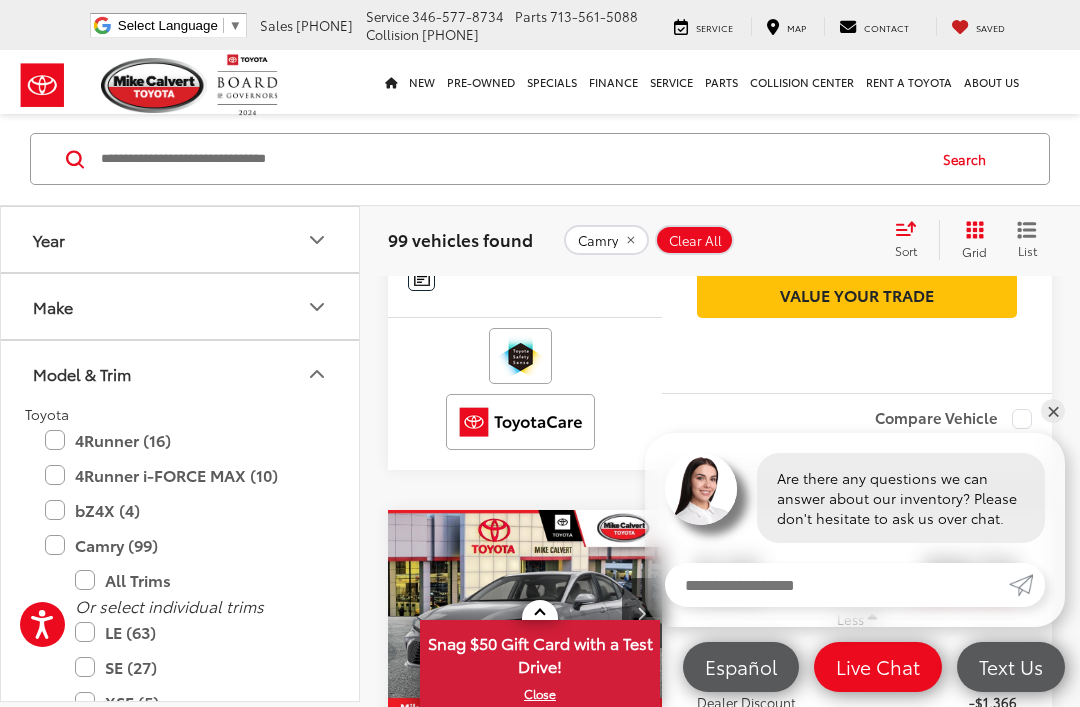 scroll, scrollTop: 3117, scrollLeft: 0, axis: vertical 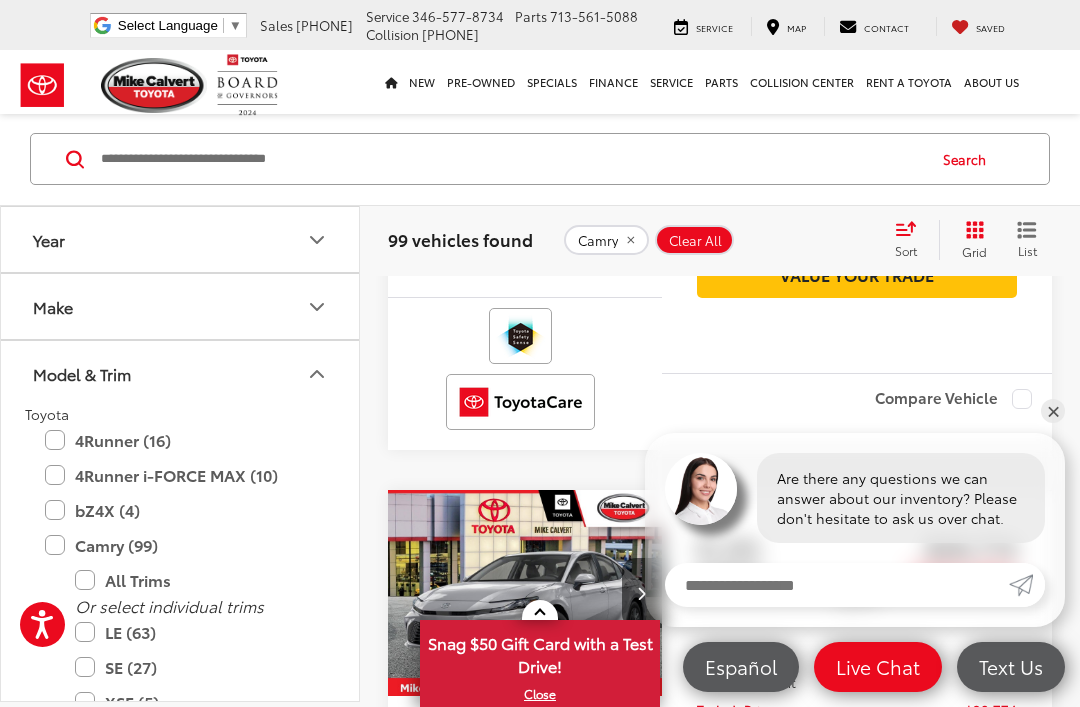 click 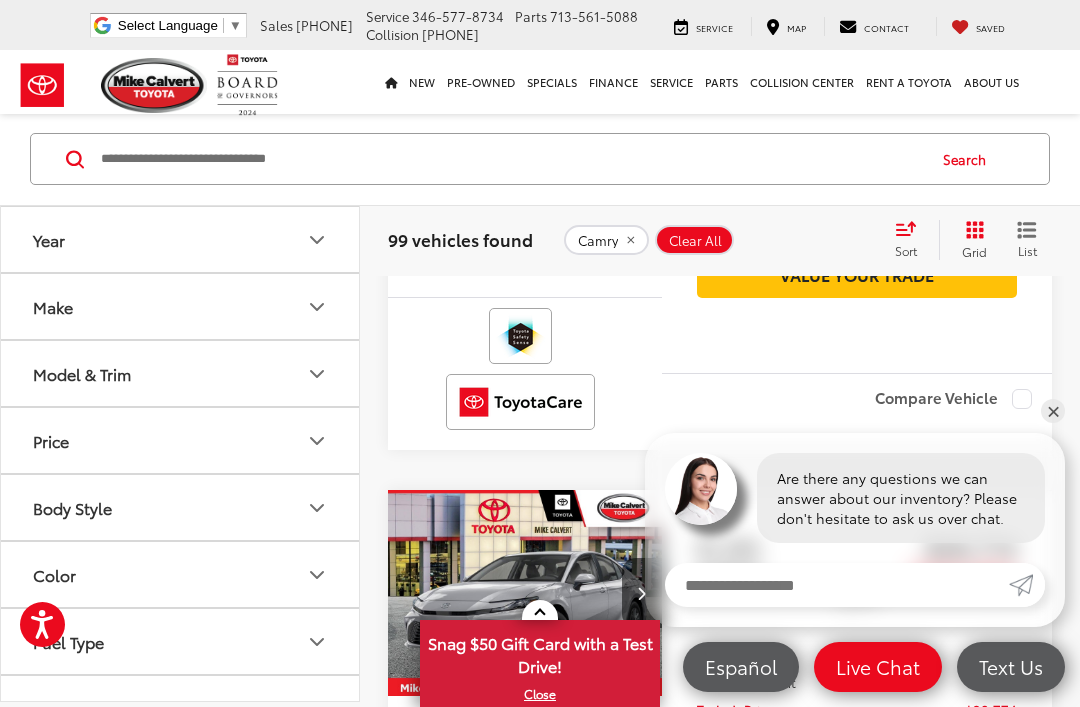 click 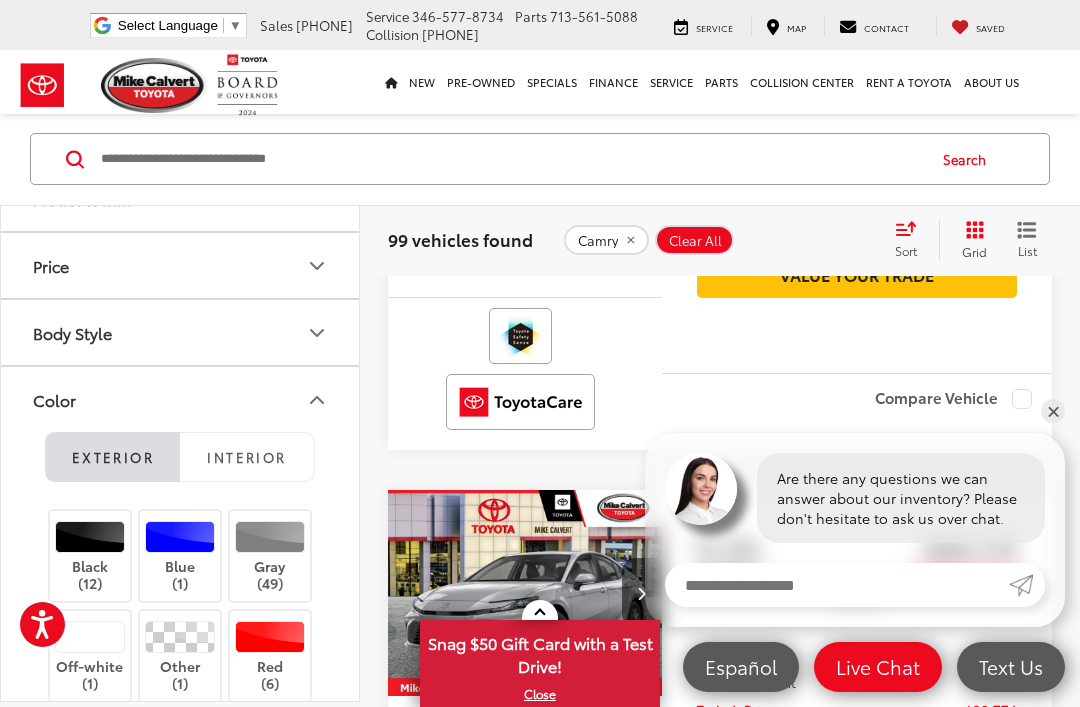 scroll, scrollTop: 179, scrollLeft: 0, axis: vertical 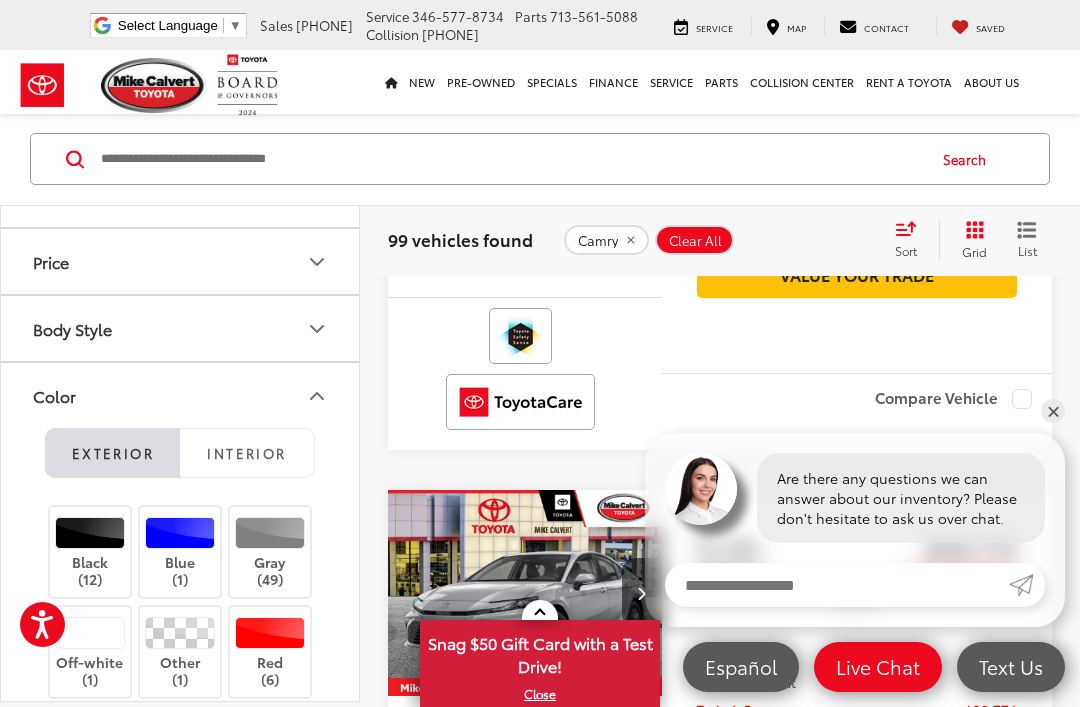 click at bounding box center (270, 633) 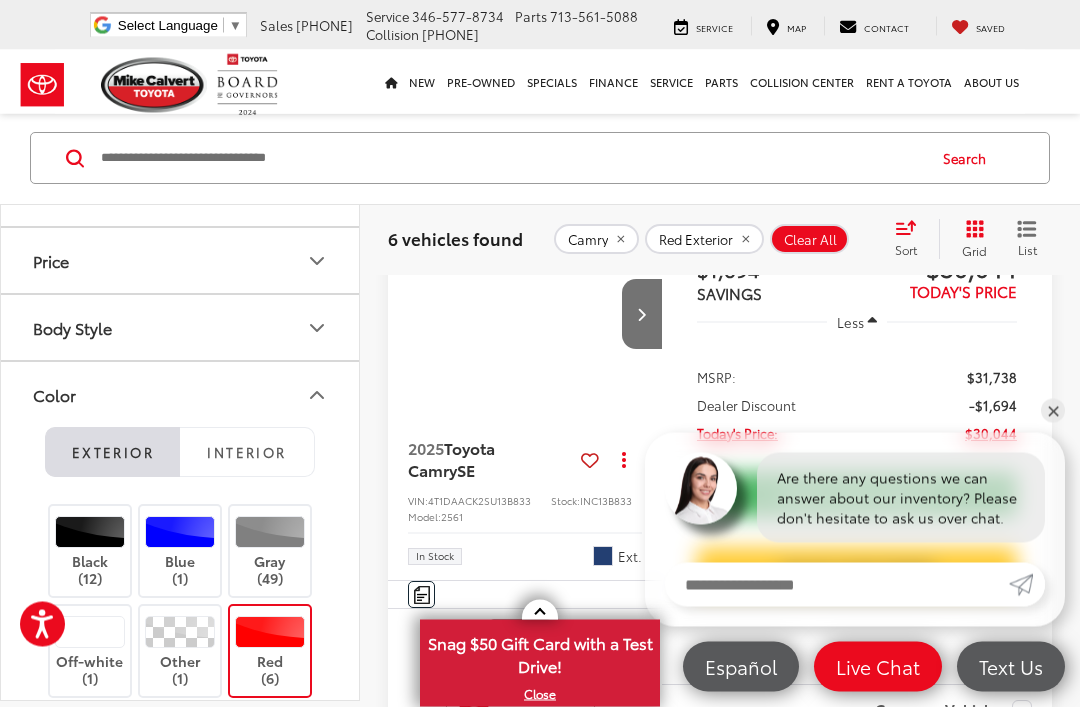 scroll, scrollTop: 241, scrollLeft: 0, axis: vertical 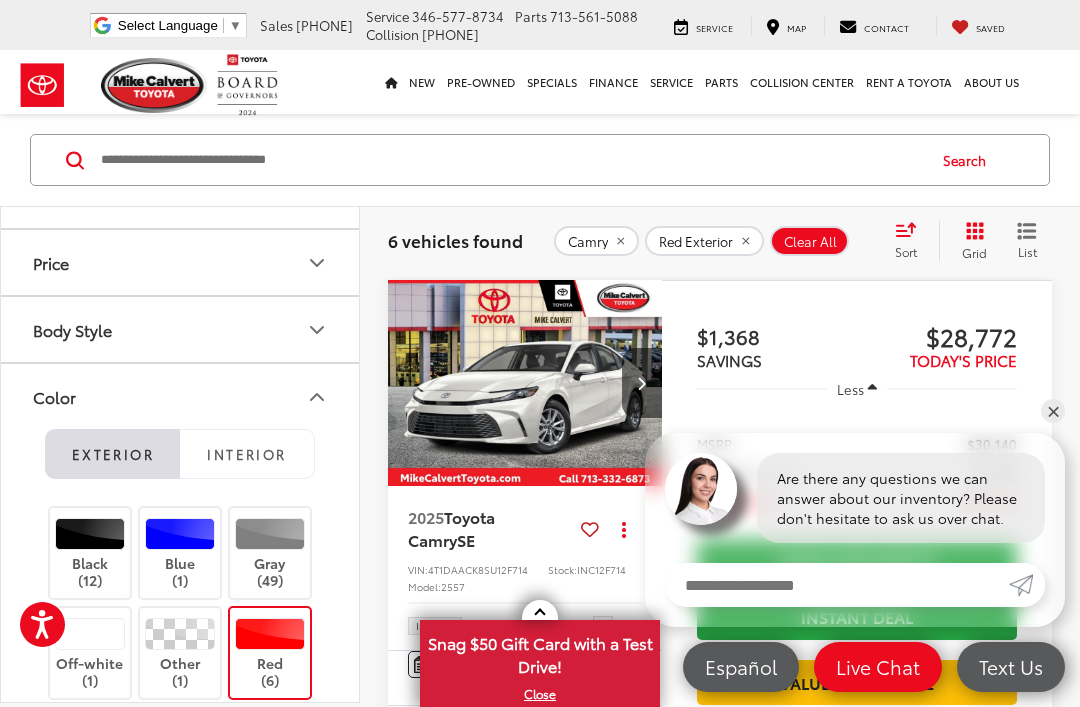 click at bounding box center [270, 634] 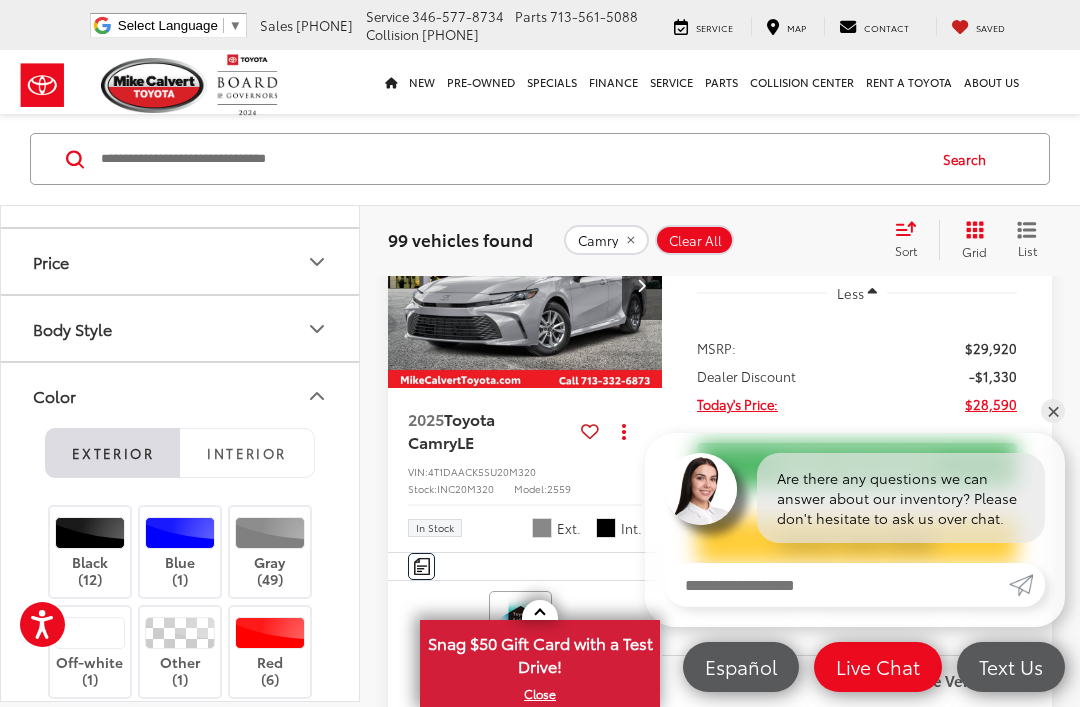 scroll, scrollTop: 340, scrollLeft: 0, axis: vertical 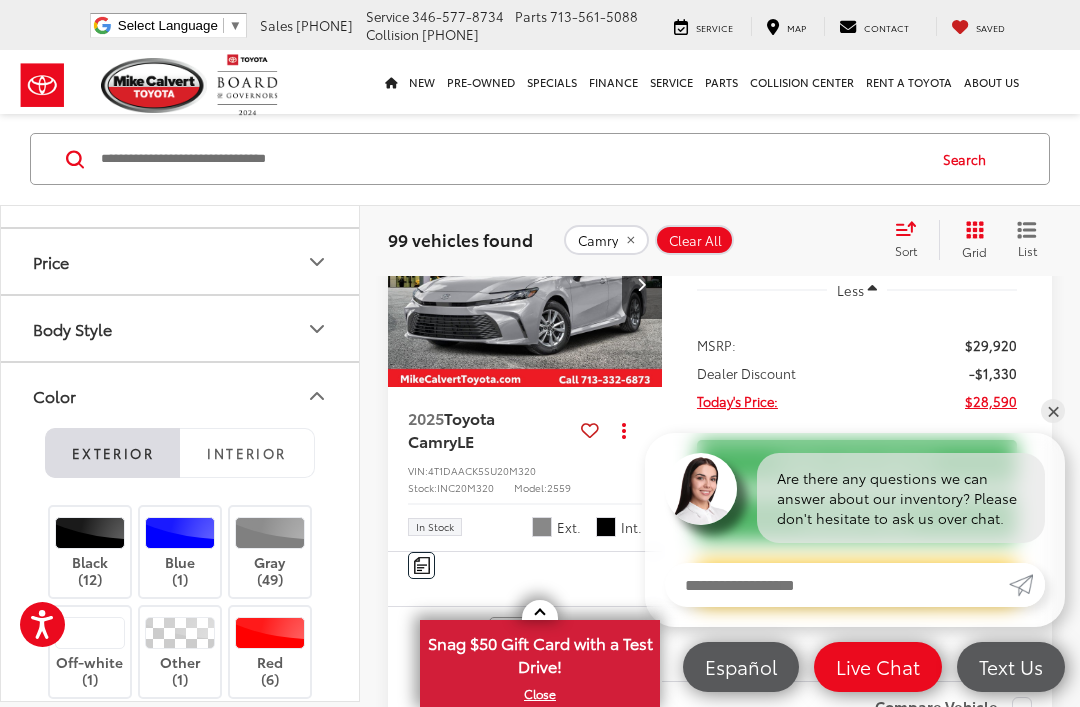 click on "Exterior" at bounding box center (112, 453) 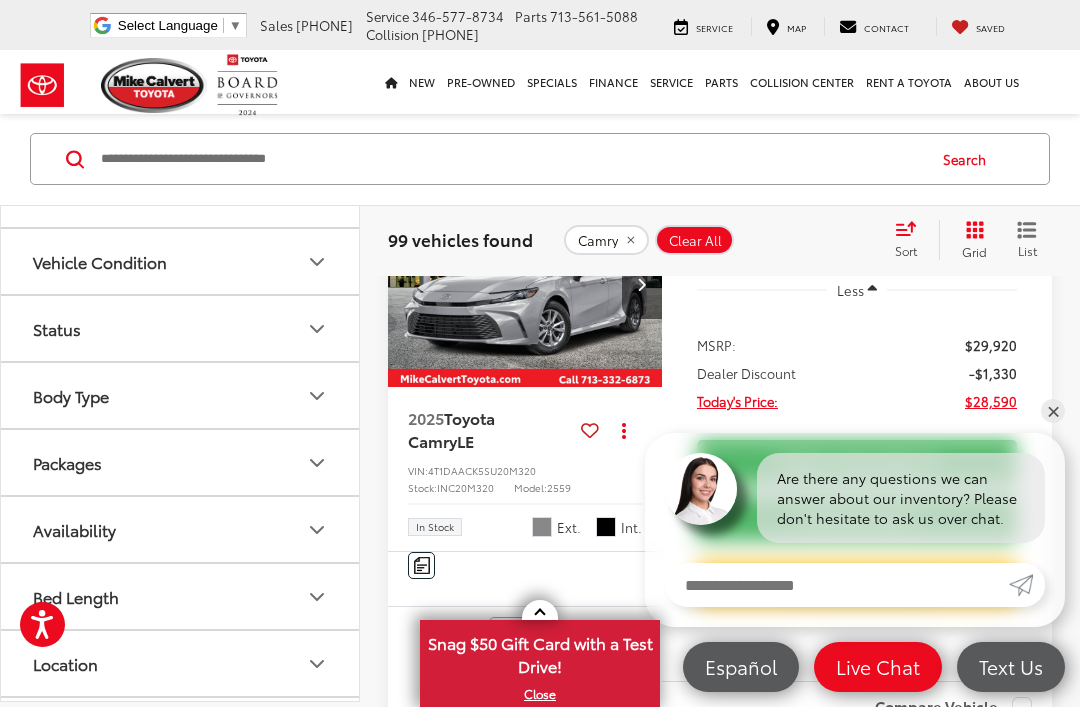 scroll, scrollTop: 580, scrollLeft: 0, axis: vertical 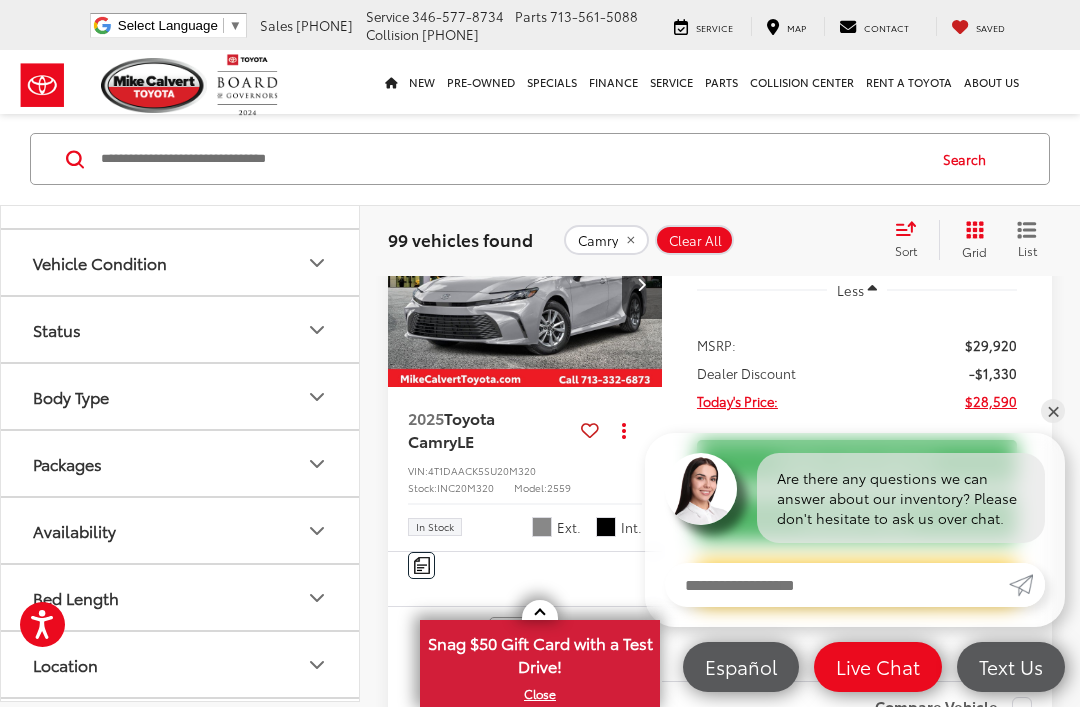 click 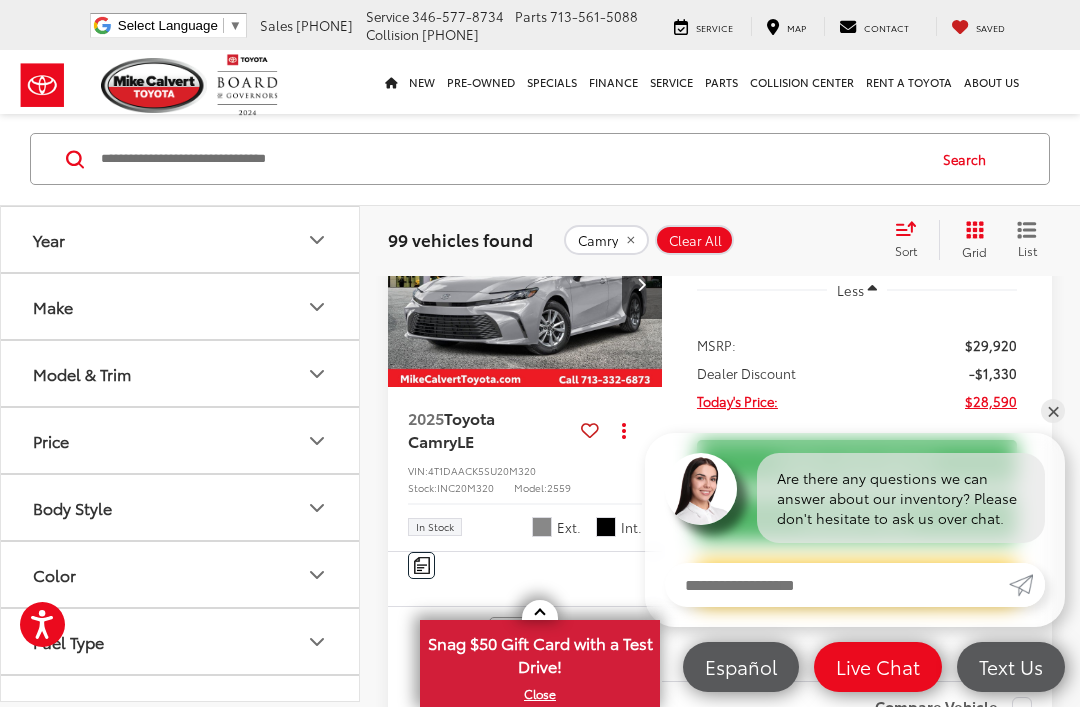 scroll, scrollTop: 0, scrollLeft: 0, axis: both 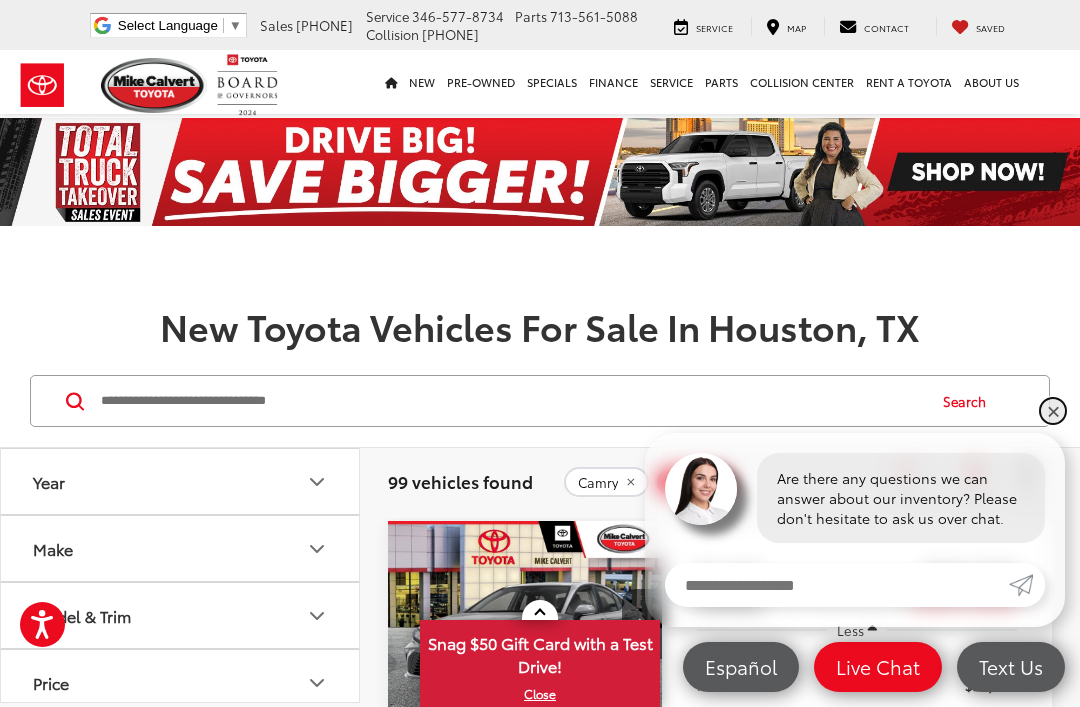 click on "✕" at bounding box center (1053, 411) 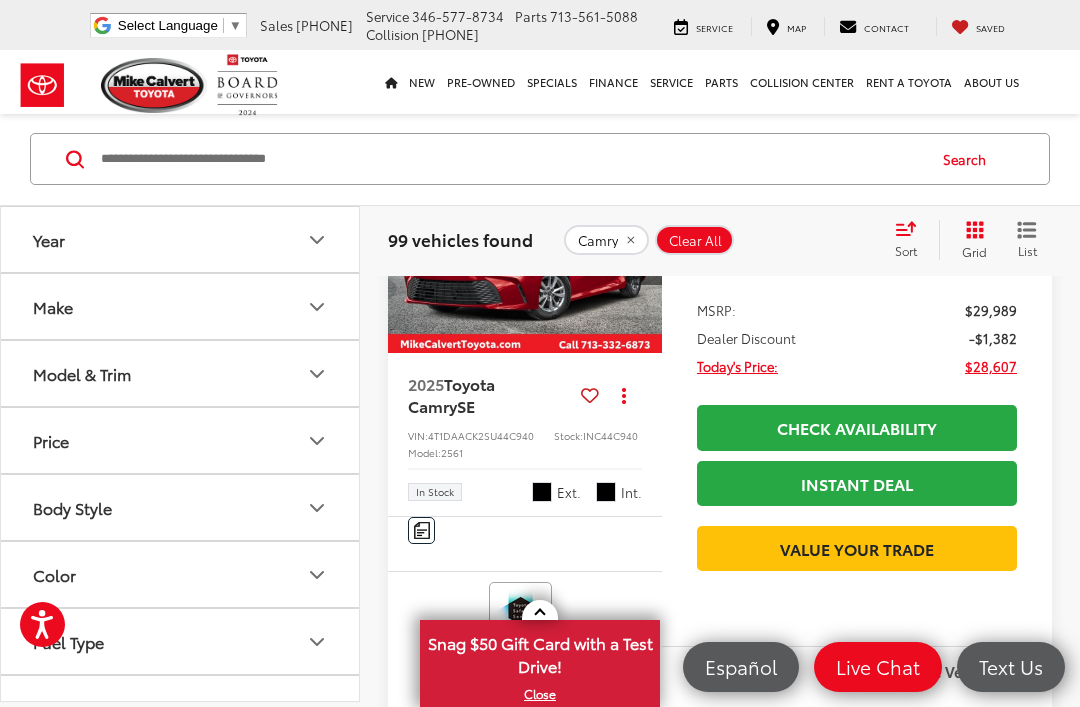 scroll, scrollTop: 1603, scrollLeft: 0, axis: vertical 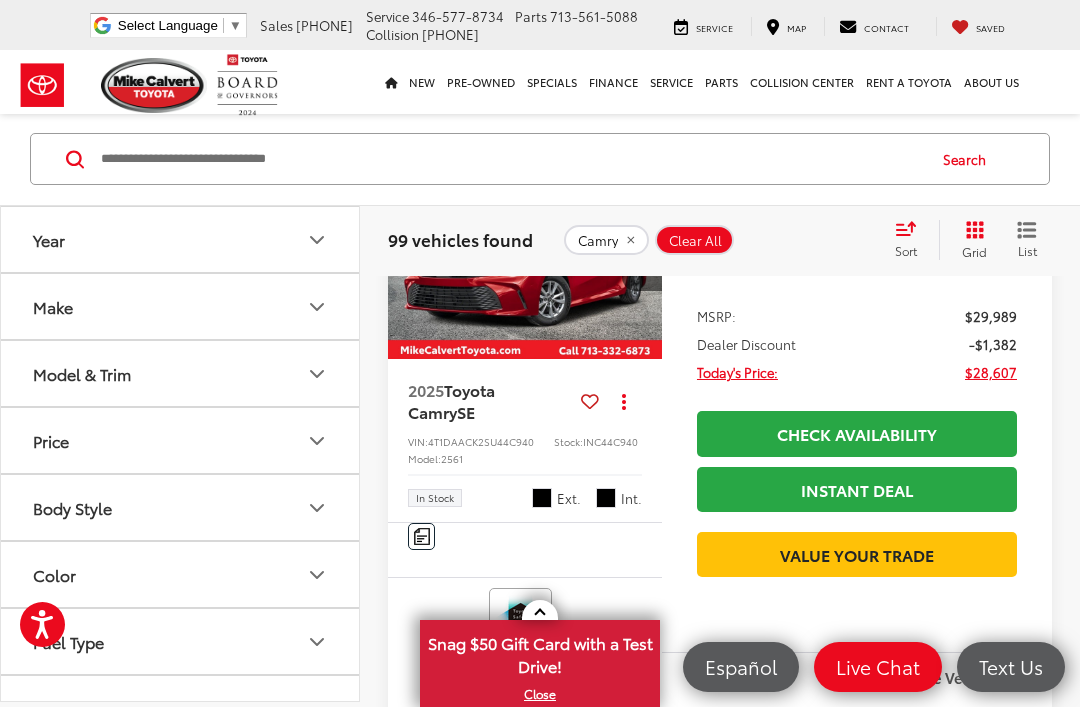 click 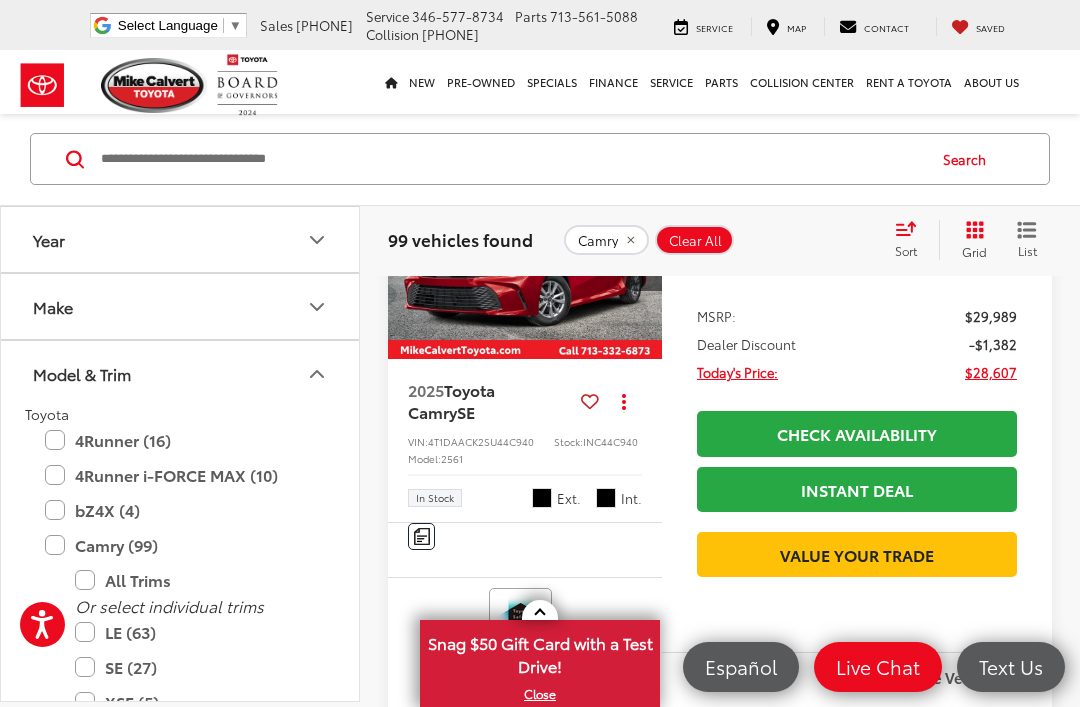 click 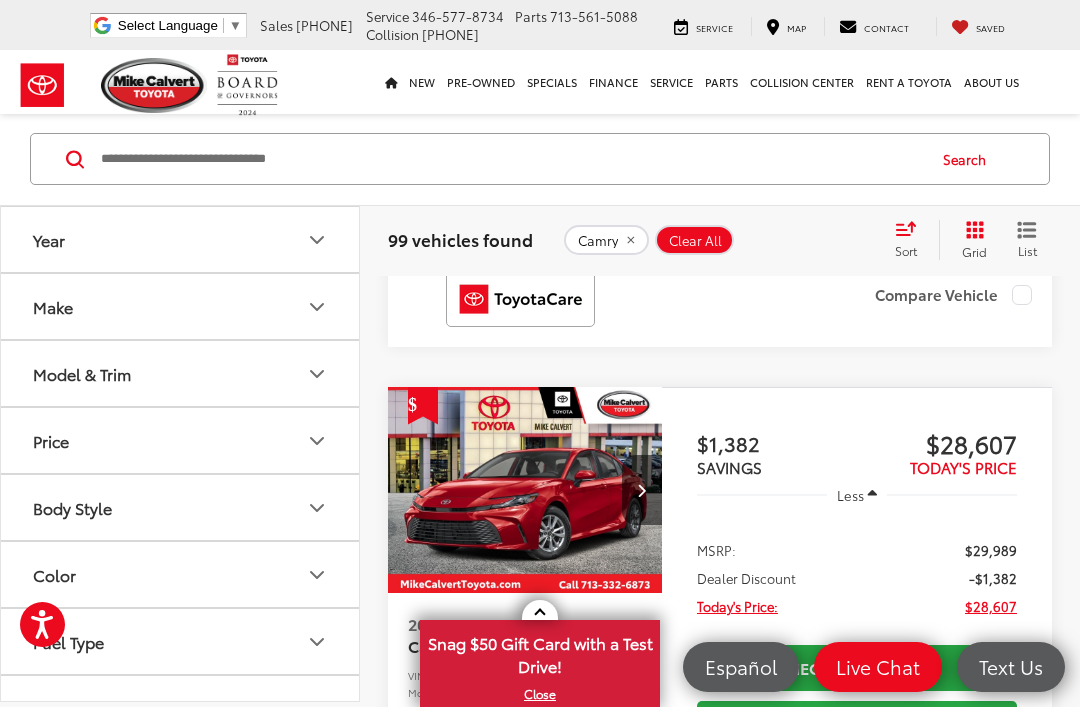 scroll, scrollTop: 1372, scrollLeft: 0, axis: vertical 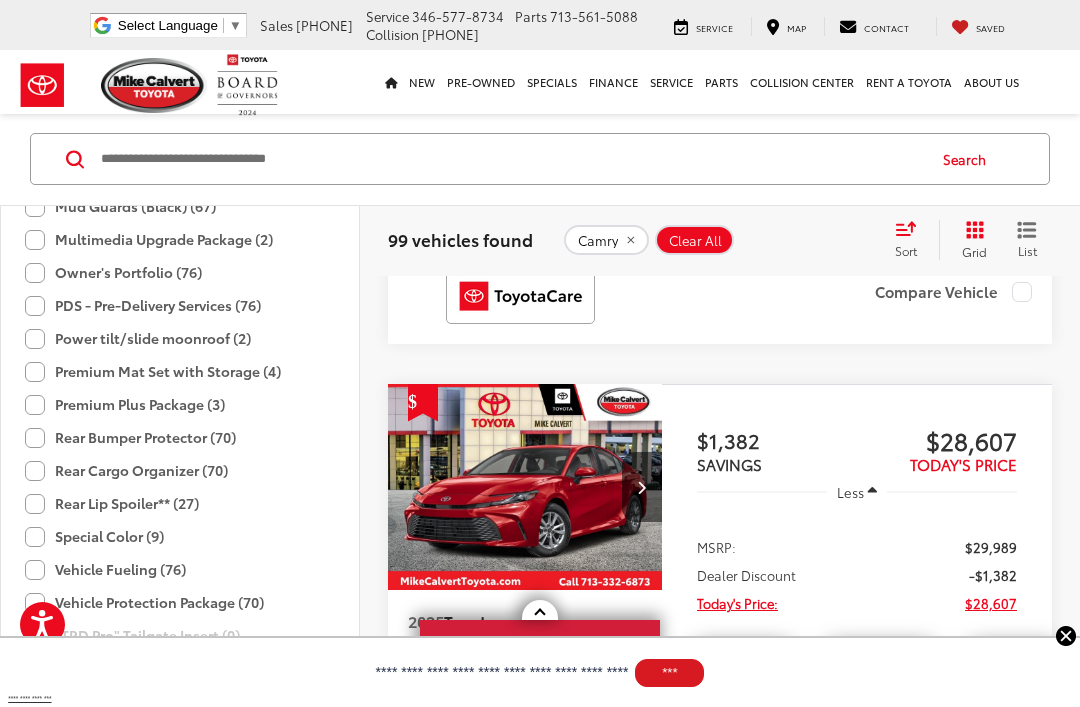 click at bounding box center [540, 610] 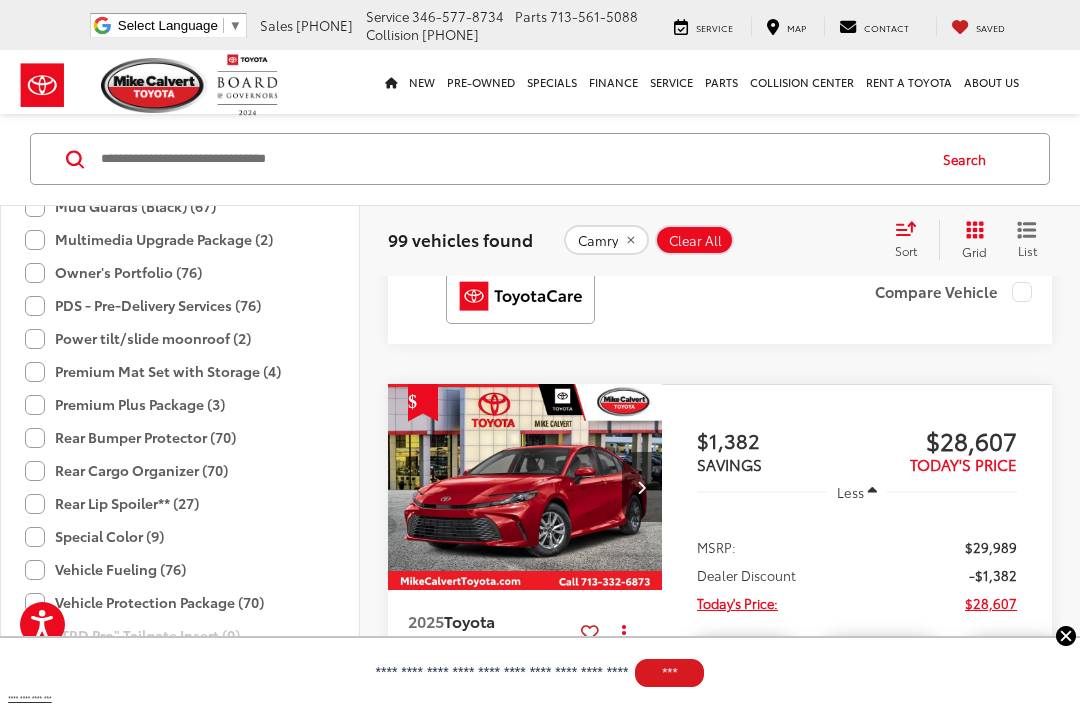 click at bounding box center (525, 488) 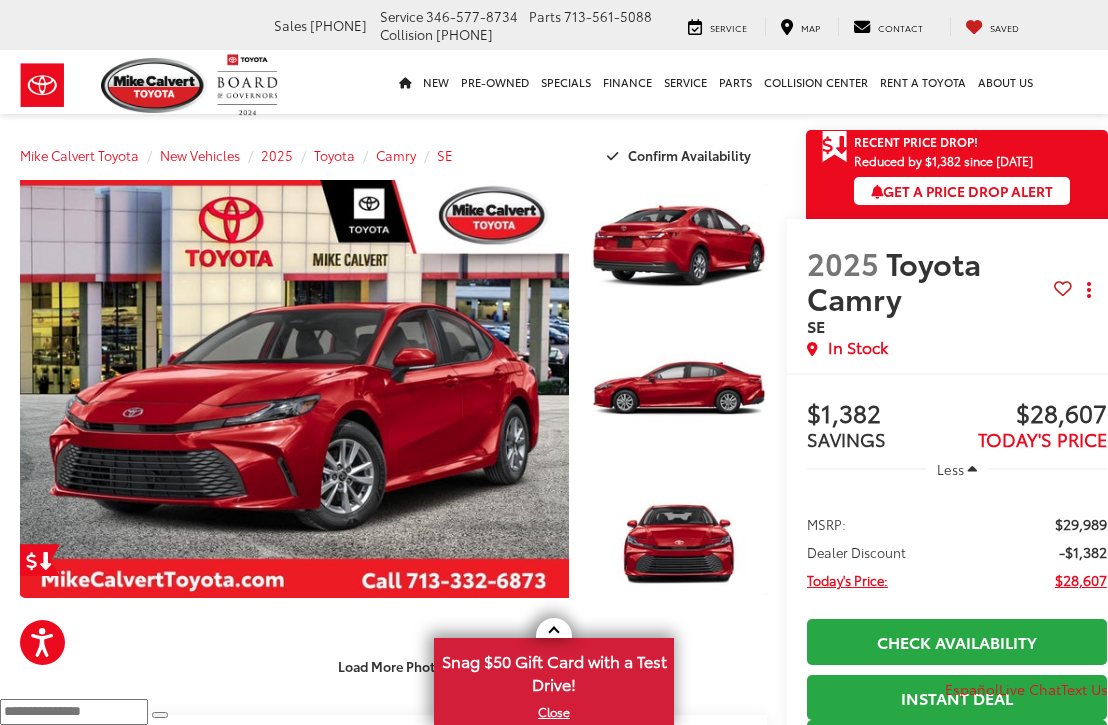 scroll, scrollTop: 2, scrollLeft: 0, axis: vertical 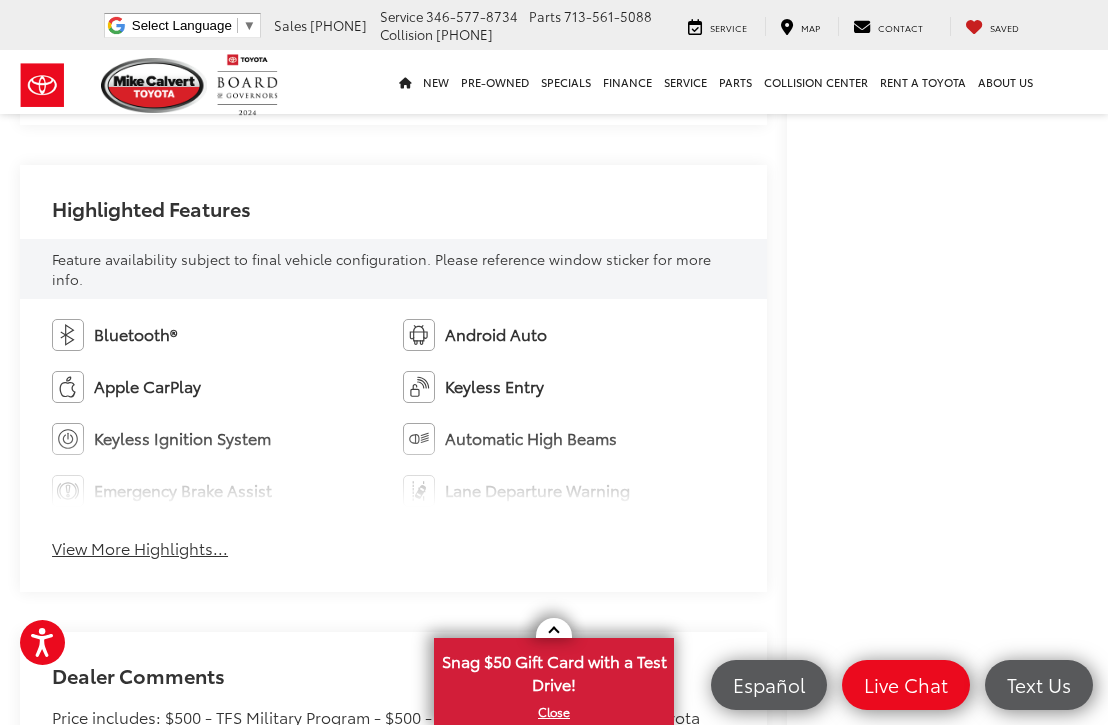 click on "View More Highlights..." at bounding box center [140, 548] 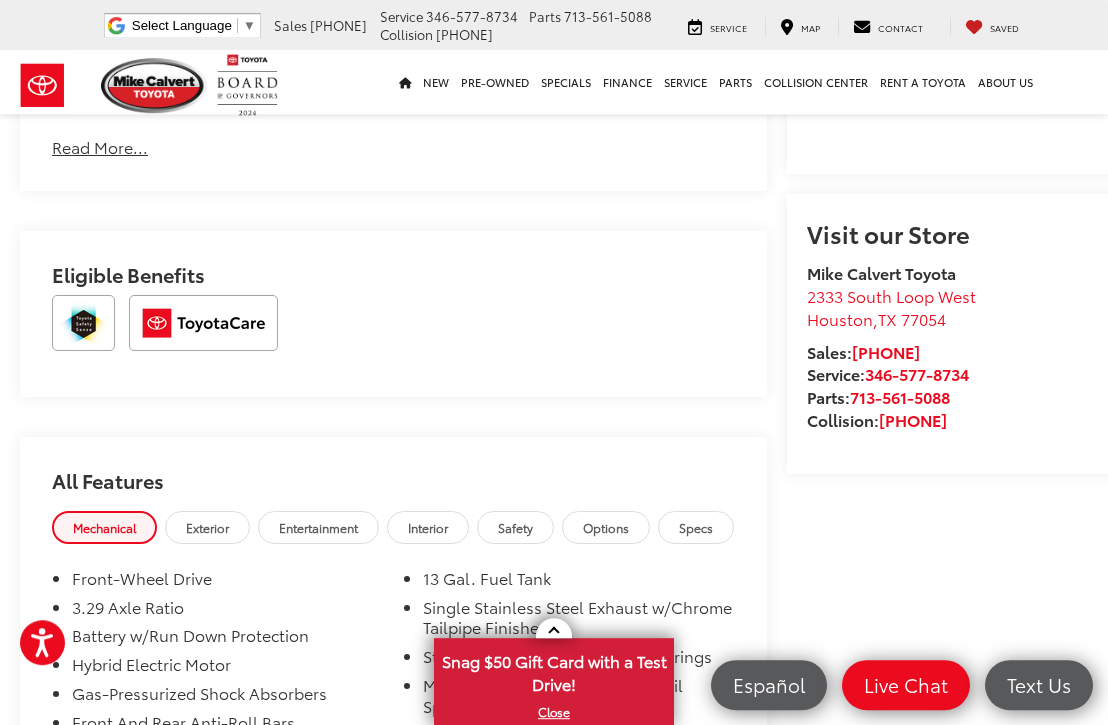 scroll, scrollTop: 2028, scrollLeft: 0, axis: vertical 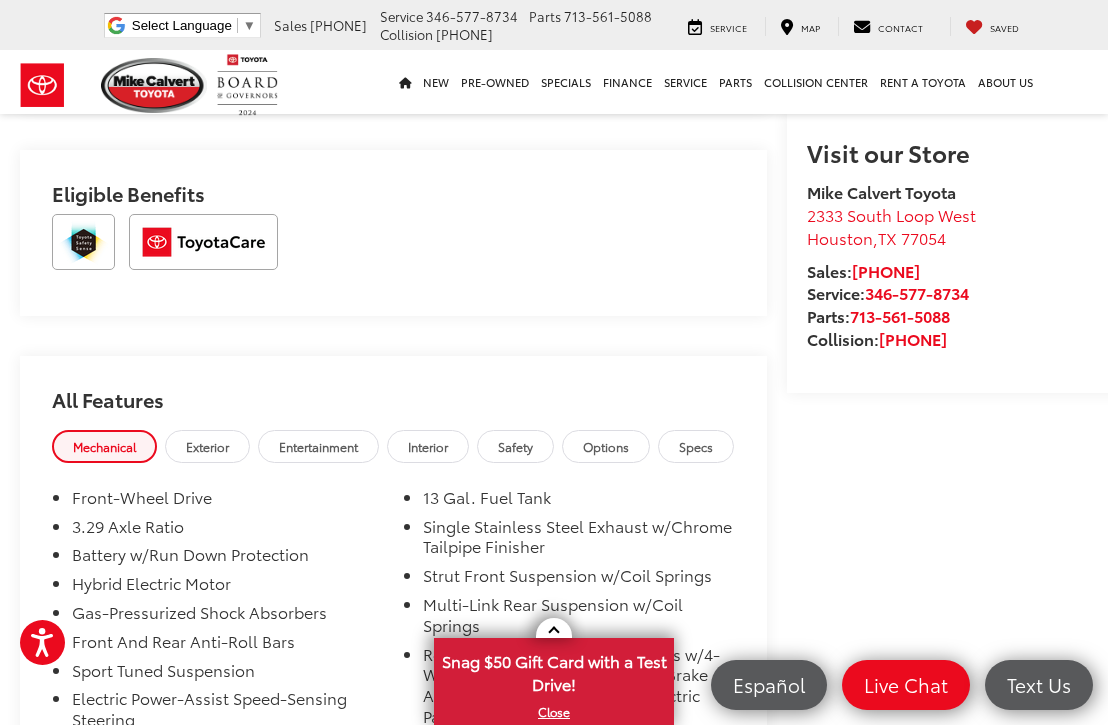 click on "Options" at bounding box center [606, 446] 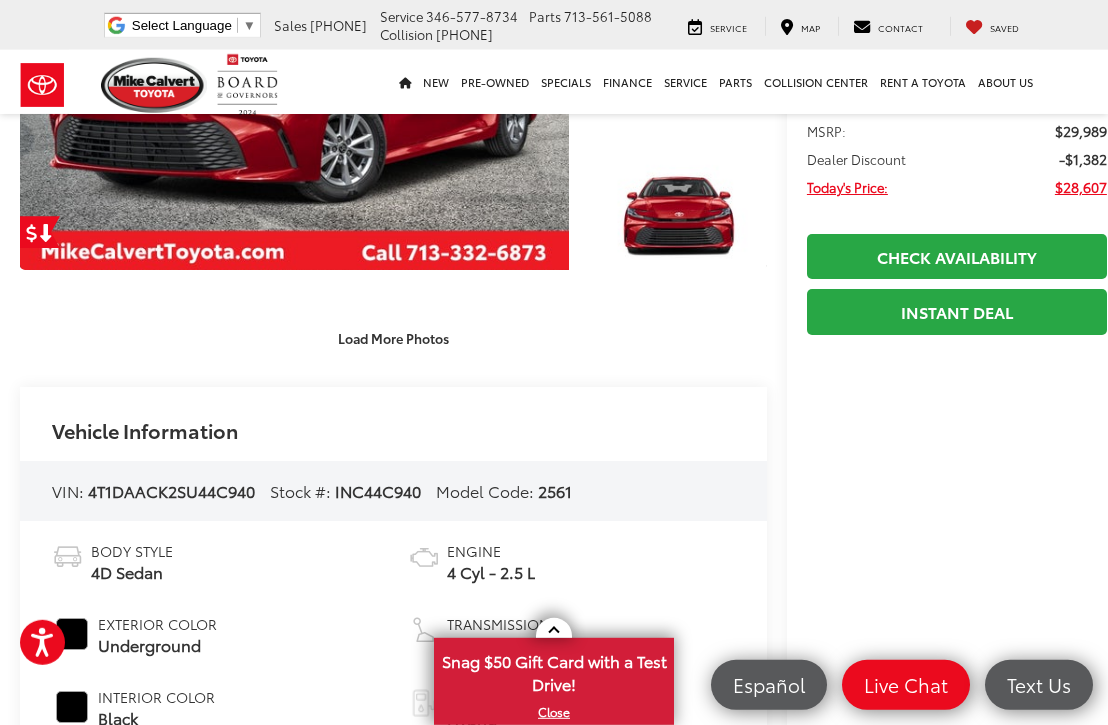 scroll, scrollTop: 0, scrollLeft: 0, axis: both 